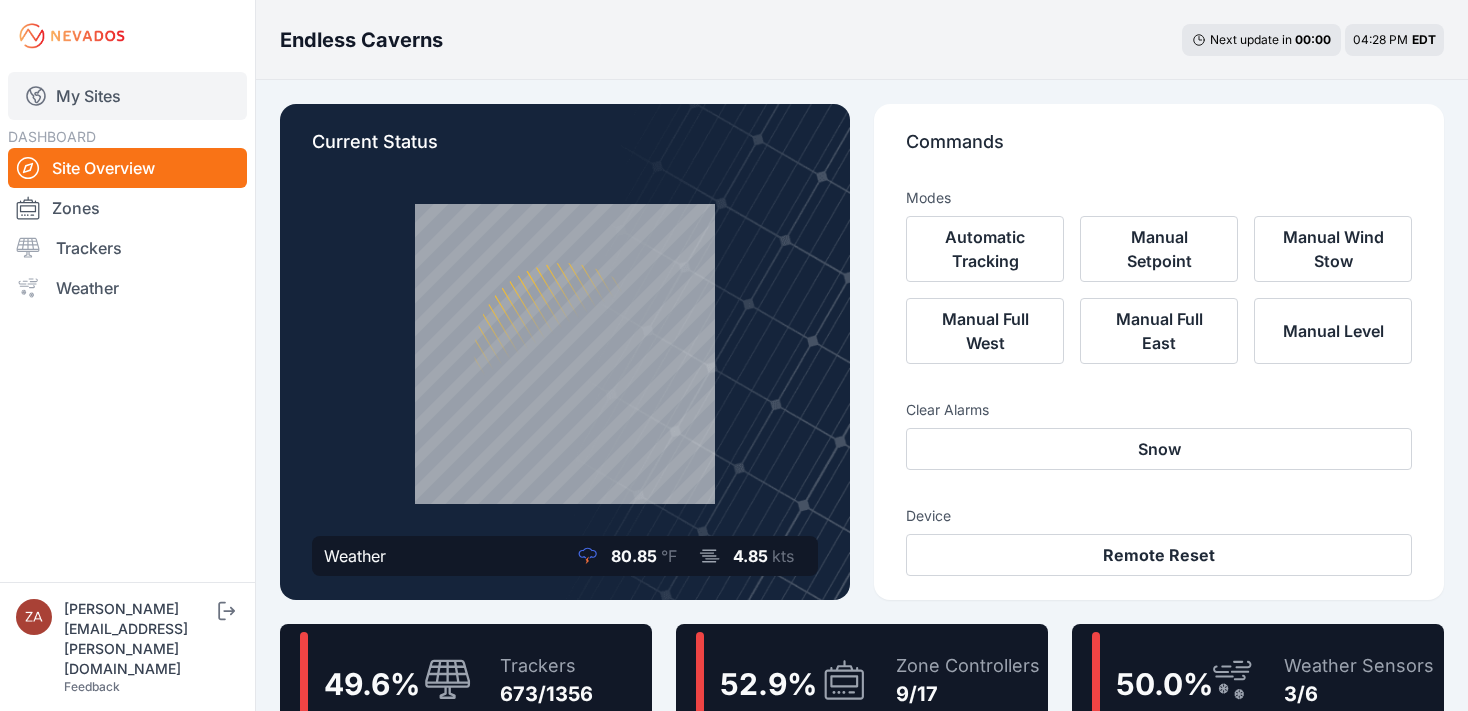 scroll, scrollTop: 0, scrollLeft: 0, axis: both 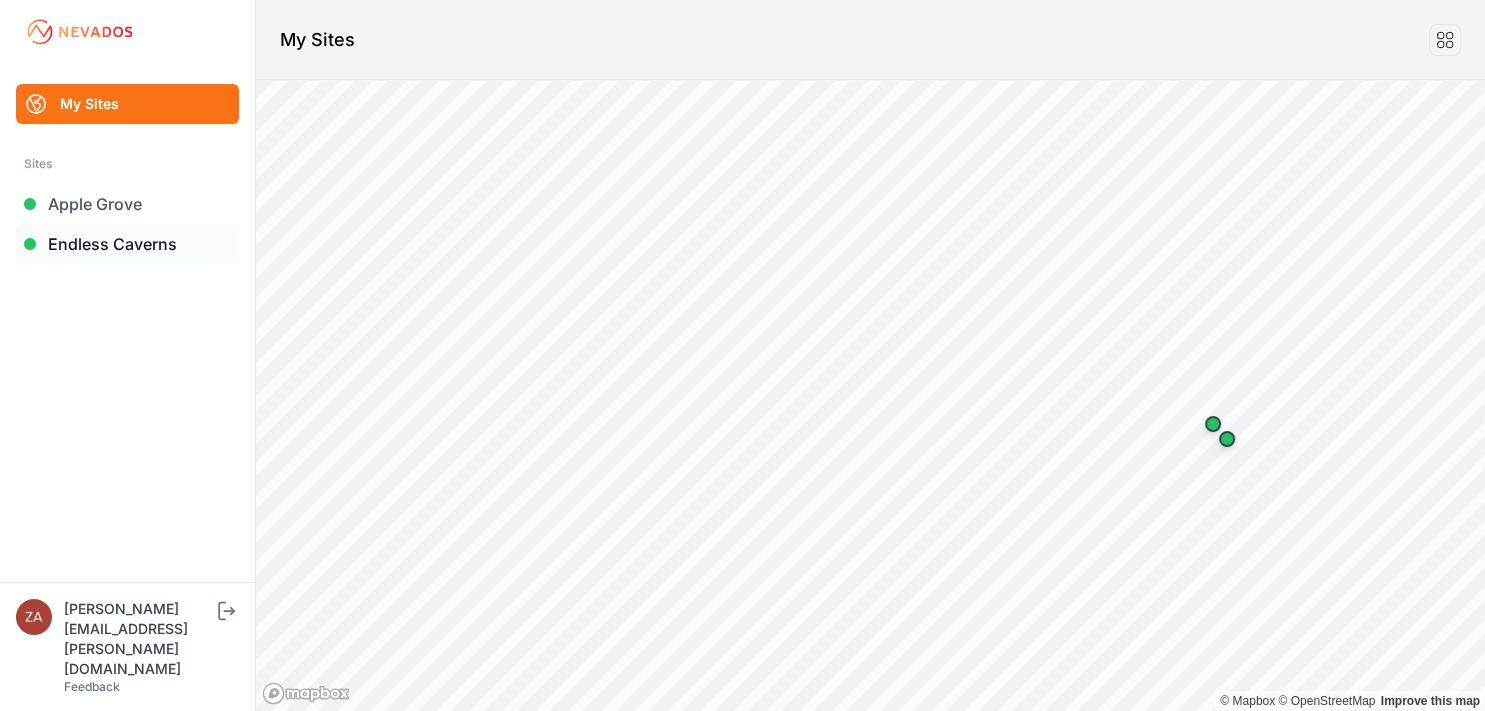 click on "Endless Caverns" at bounding box center (127, 244) 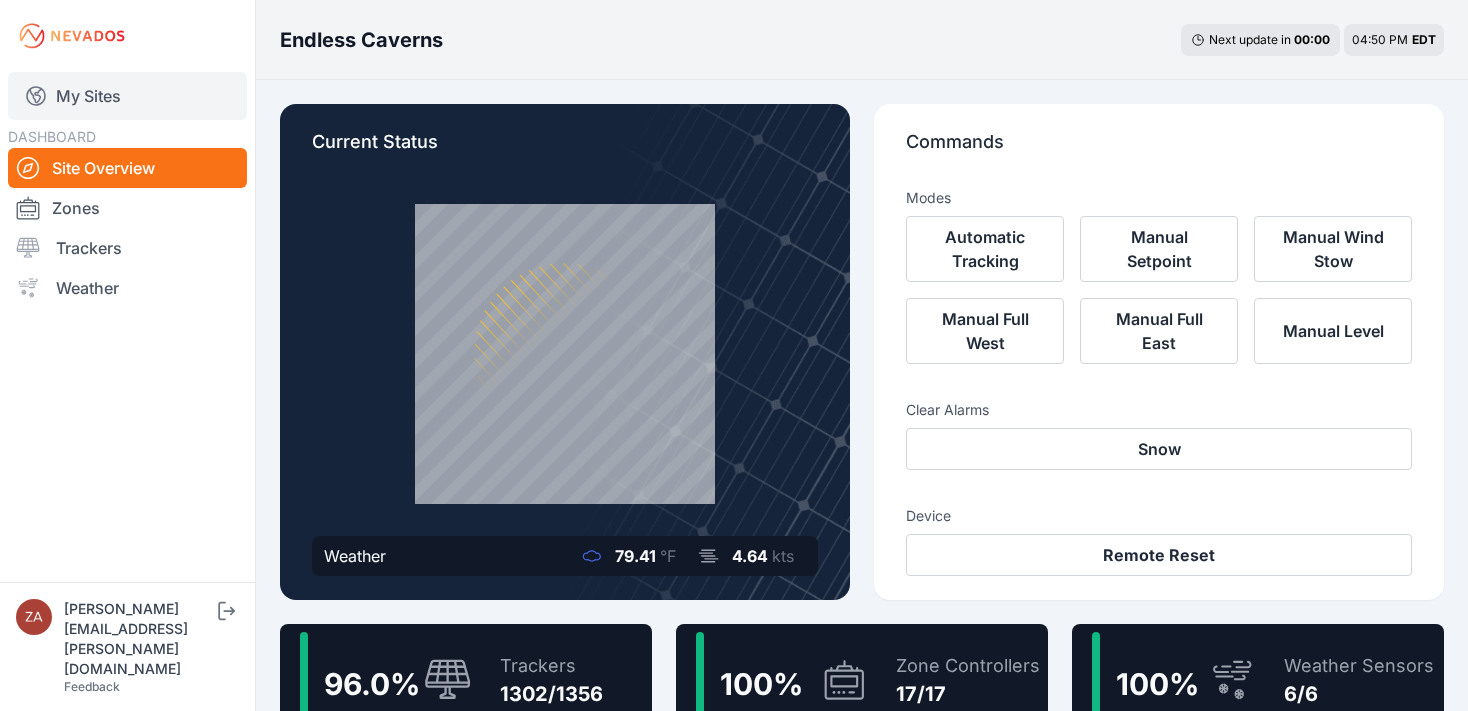 click on "My Sites" at bounding box center (127, 96) 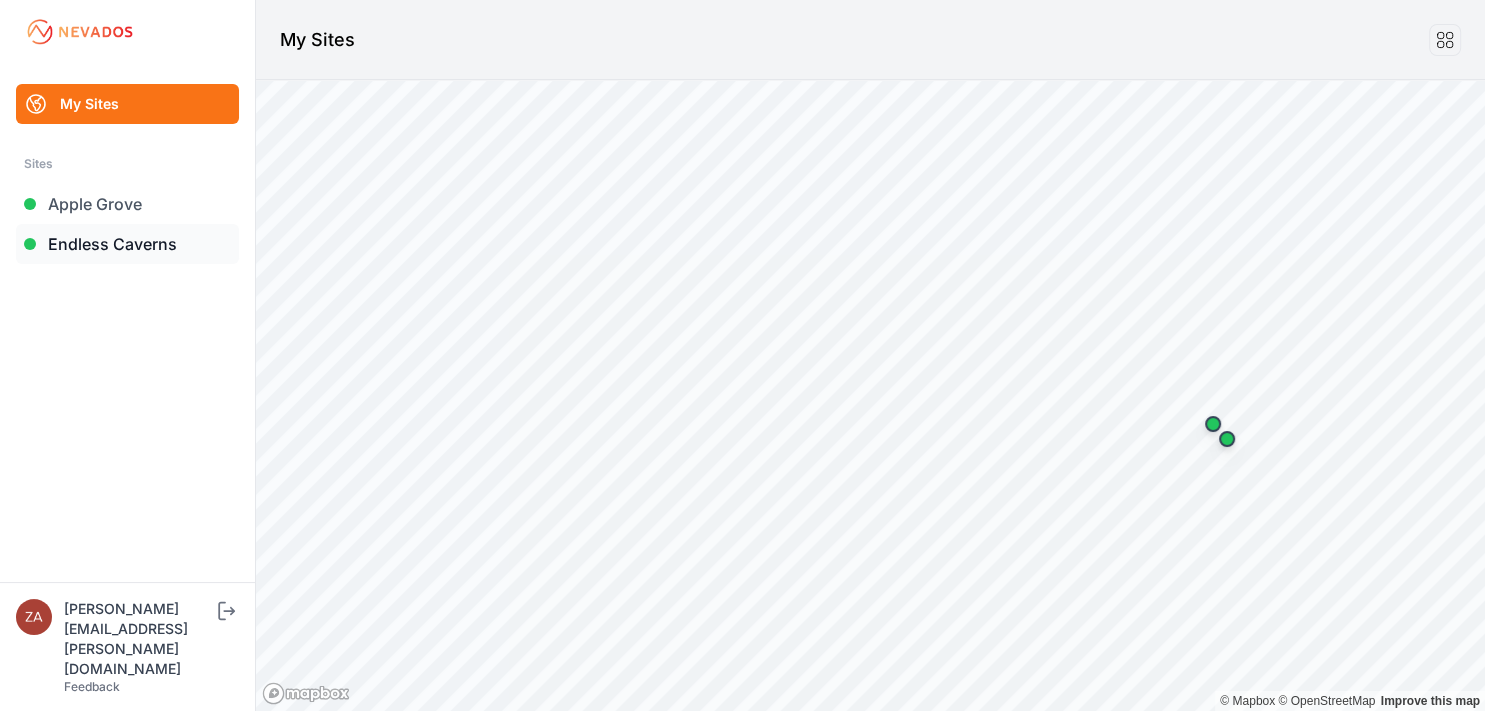 click on "Endless Caverns" at bounding box center (127, 244) 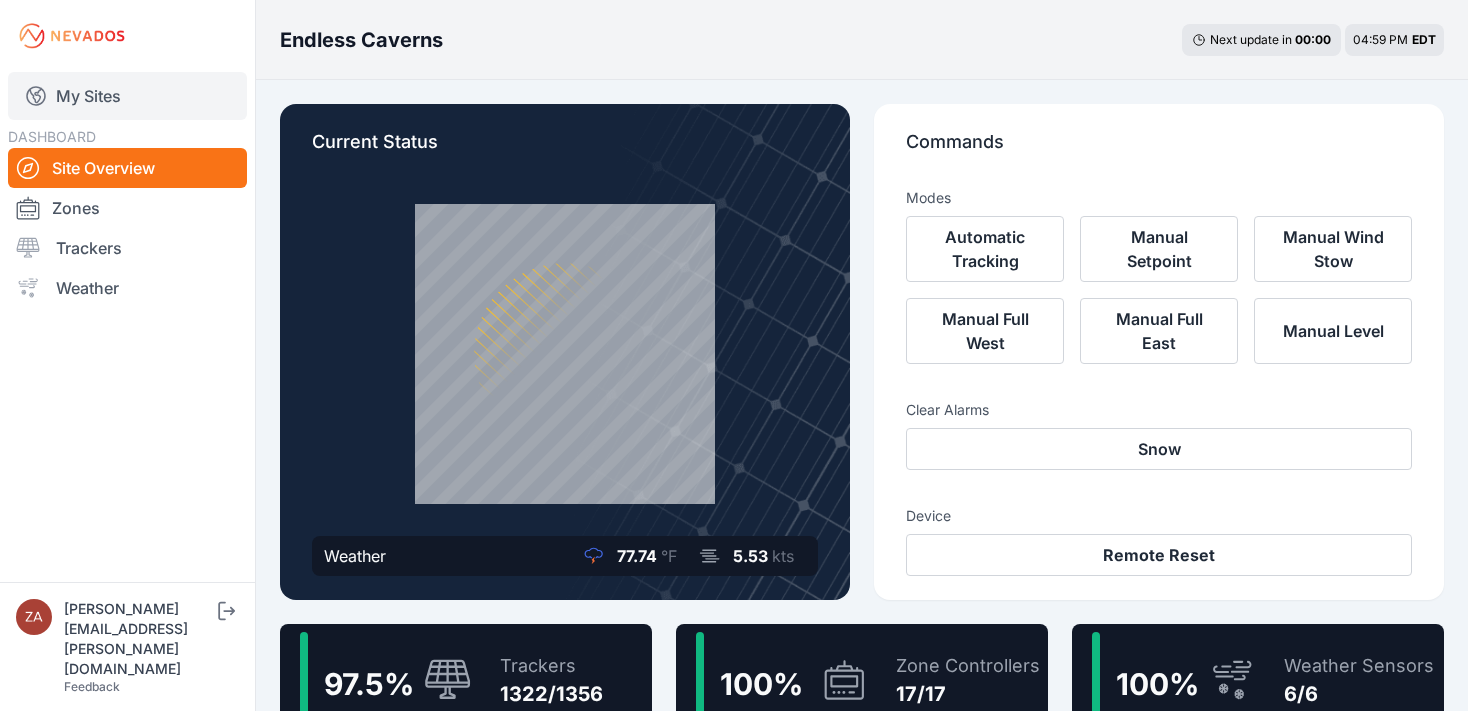click on "My Sites" at bounding box center (127, 96) 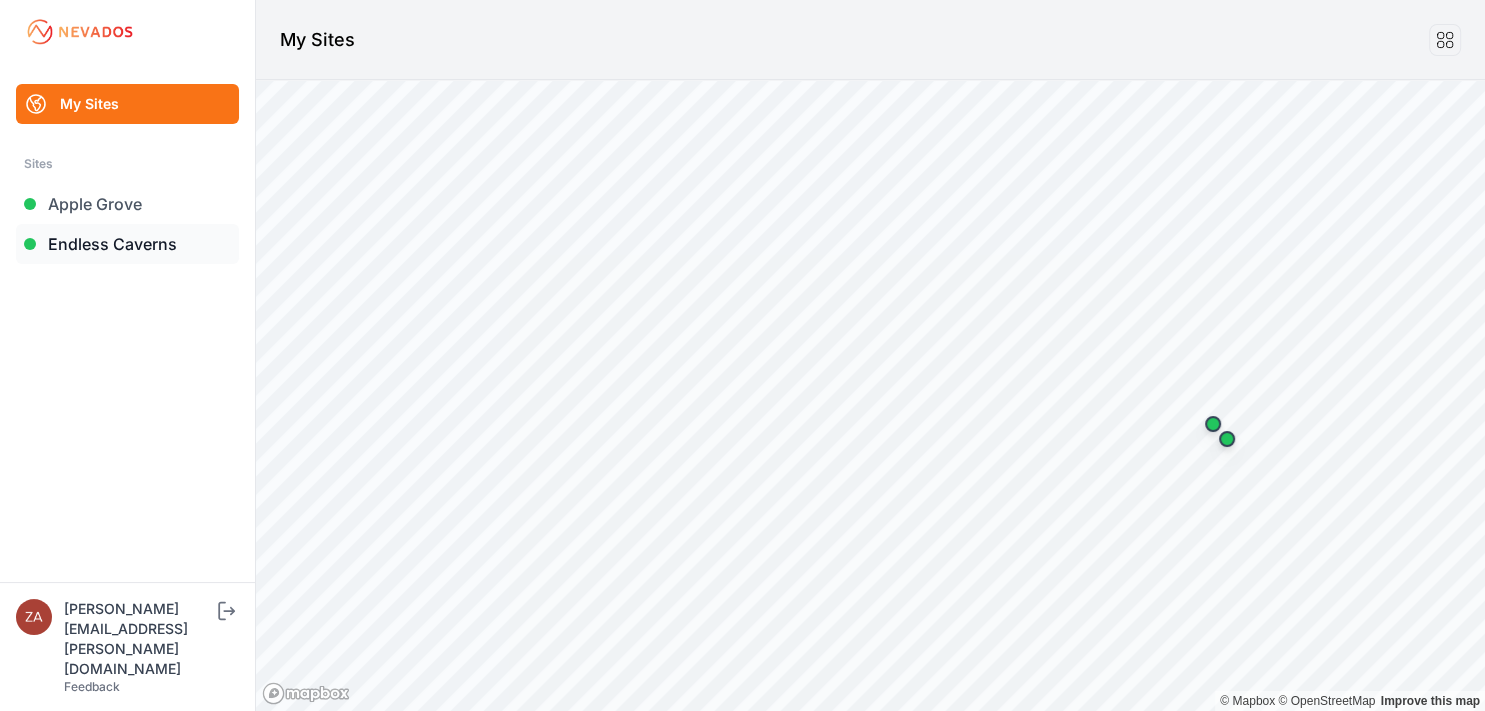 click on "Endless Caverns" at bounding box center [127, 244] 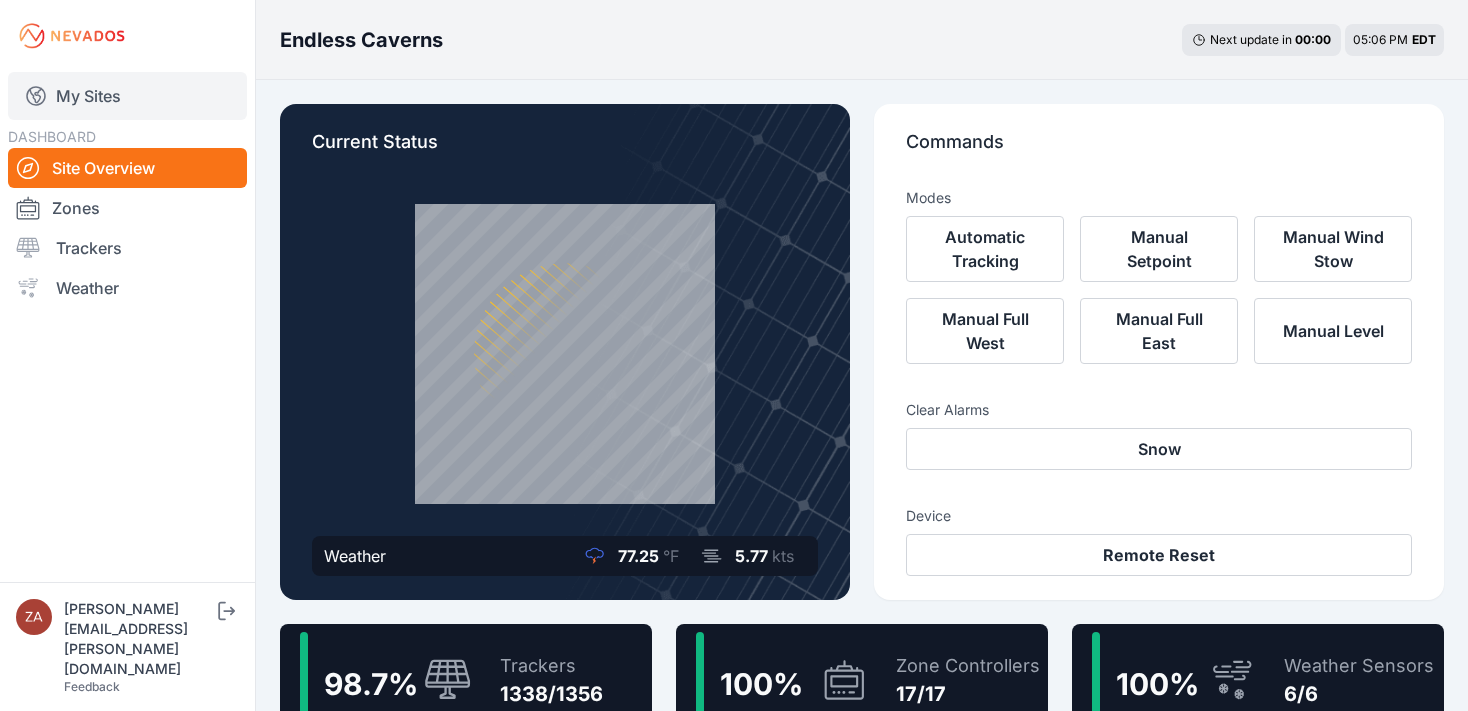 click on "My Sites" at bounding box center [127, 96] 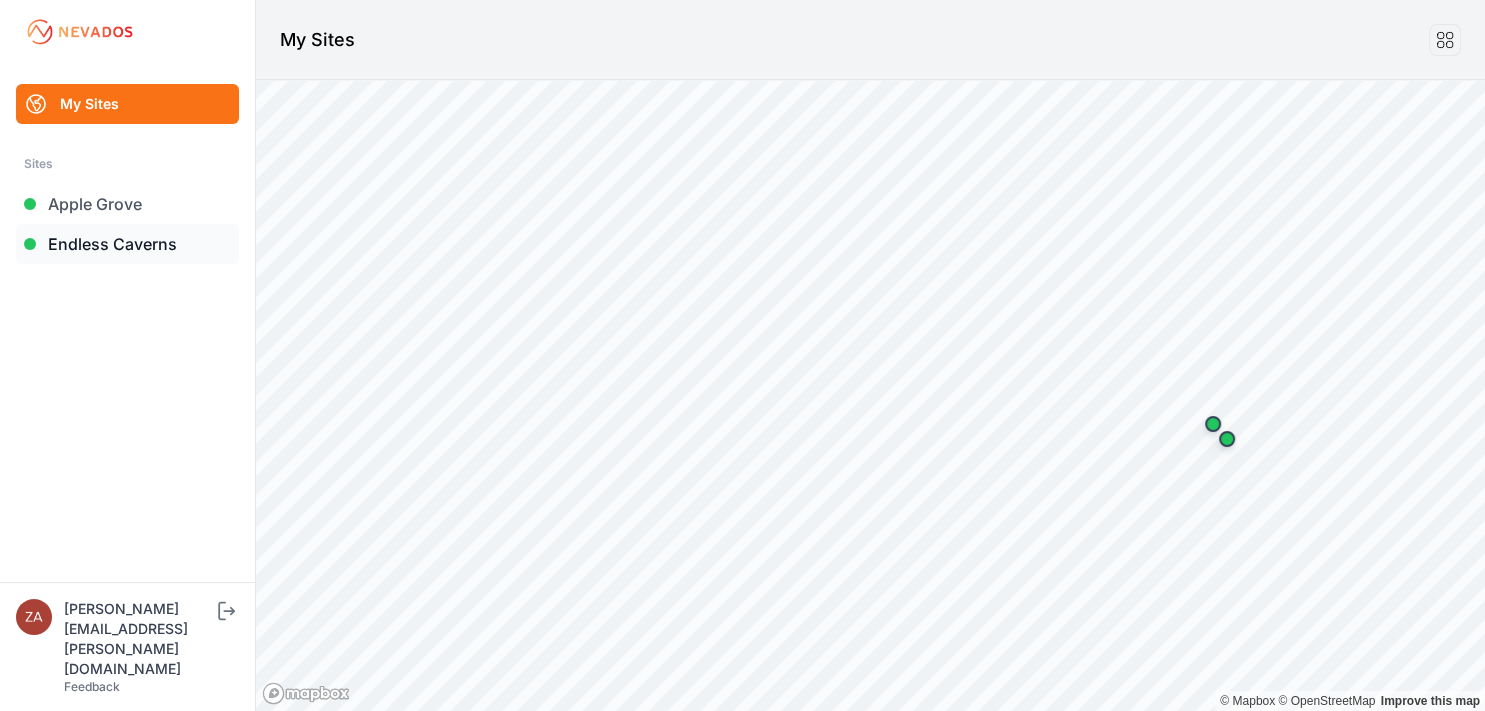click on "Endless Caverns" at bounding box center (127, 244) 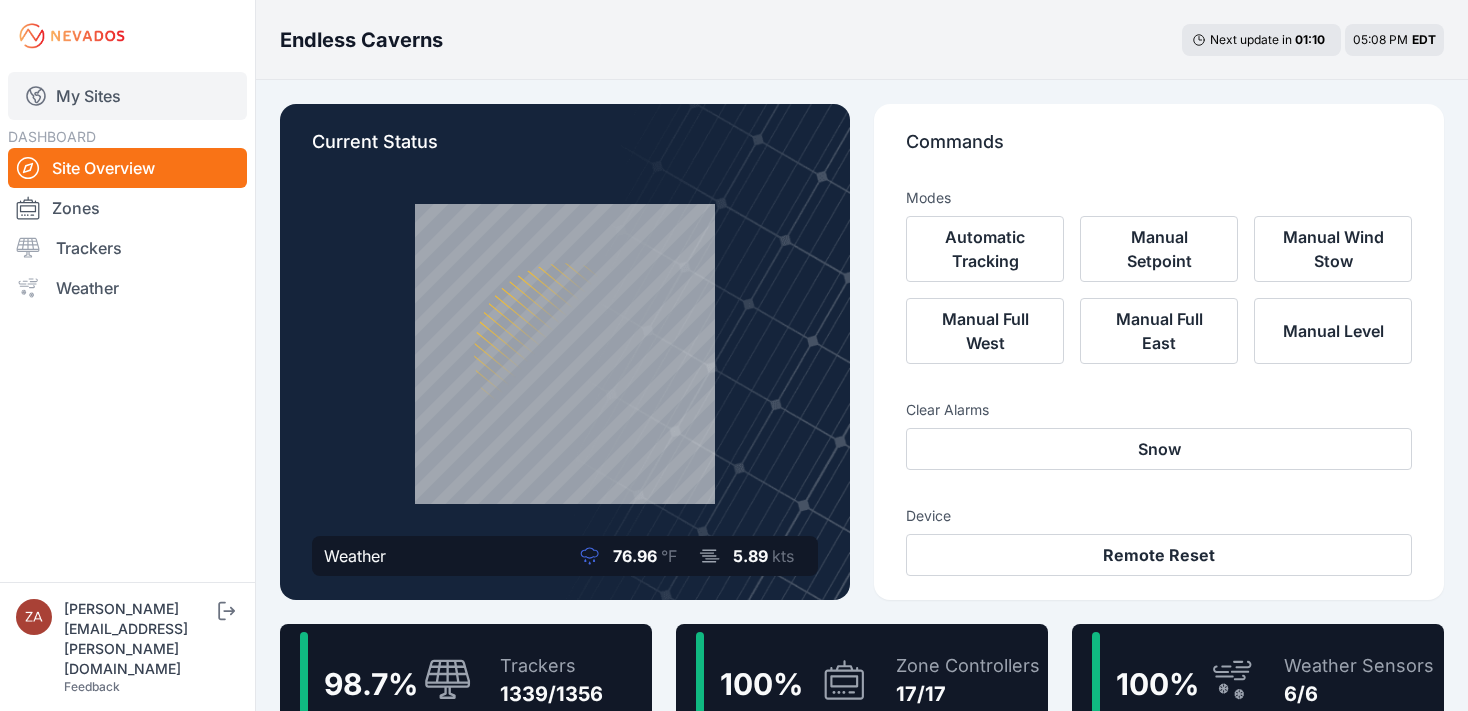 click on "My Sites" at bounding box center [127, 96] 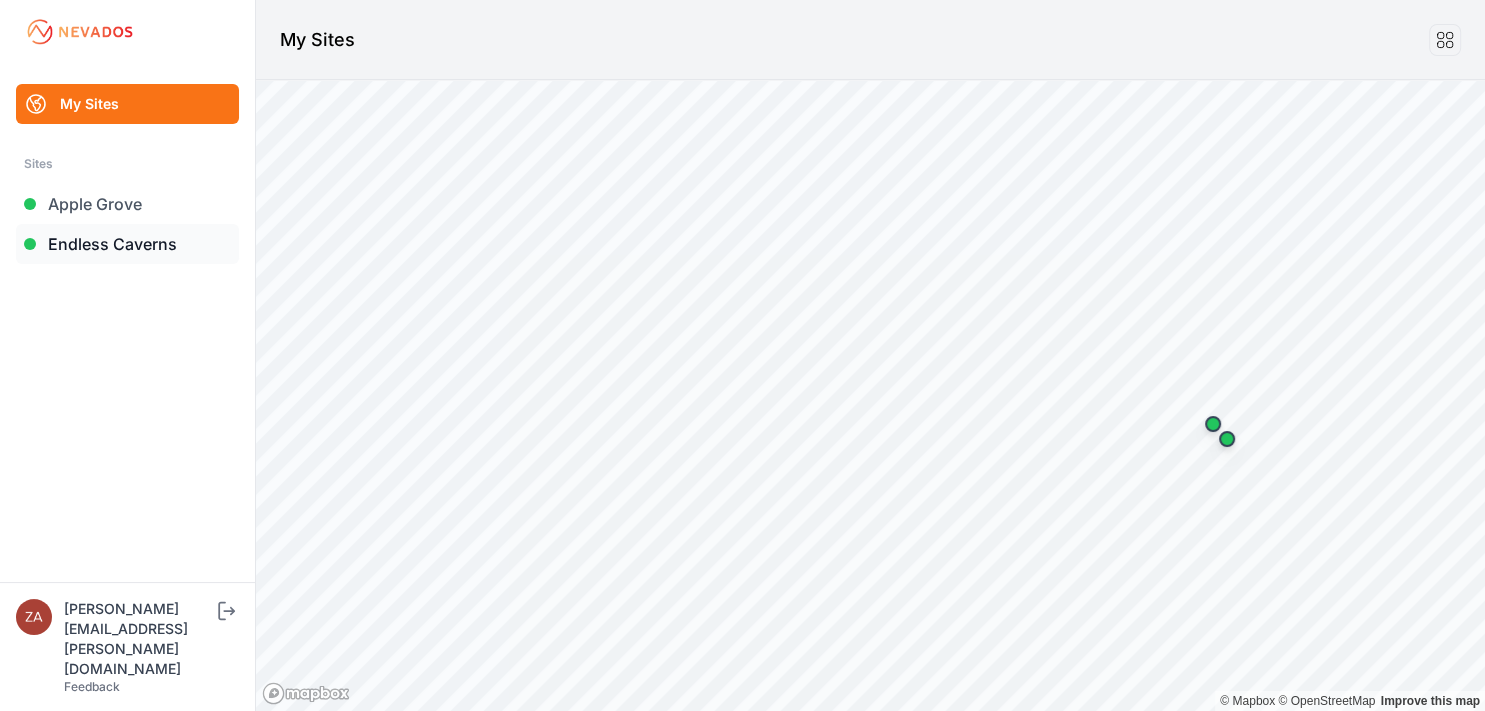 click on "Endless Caverns" at bounding box center (127, 244) 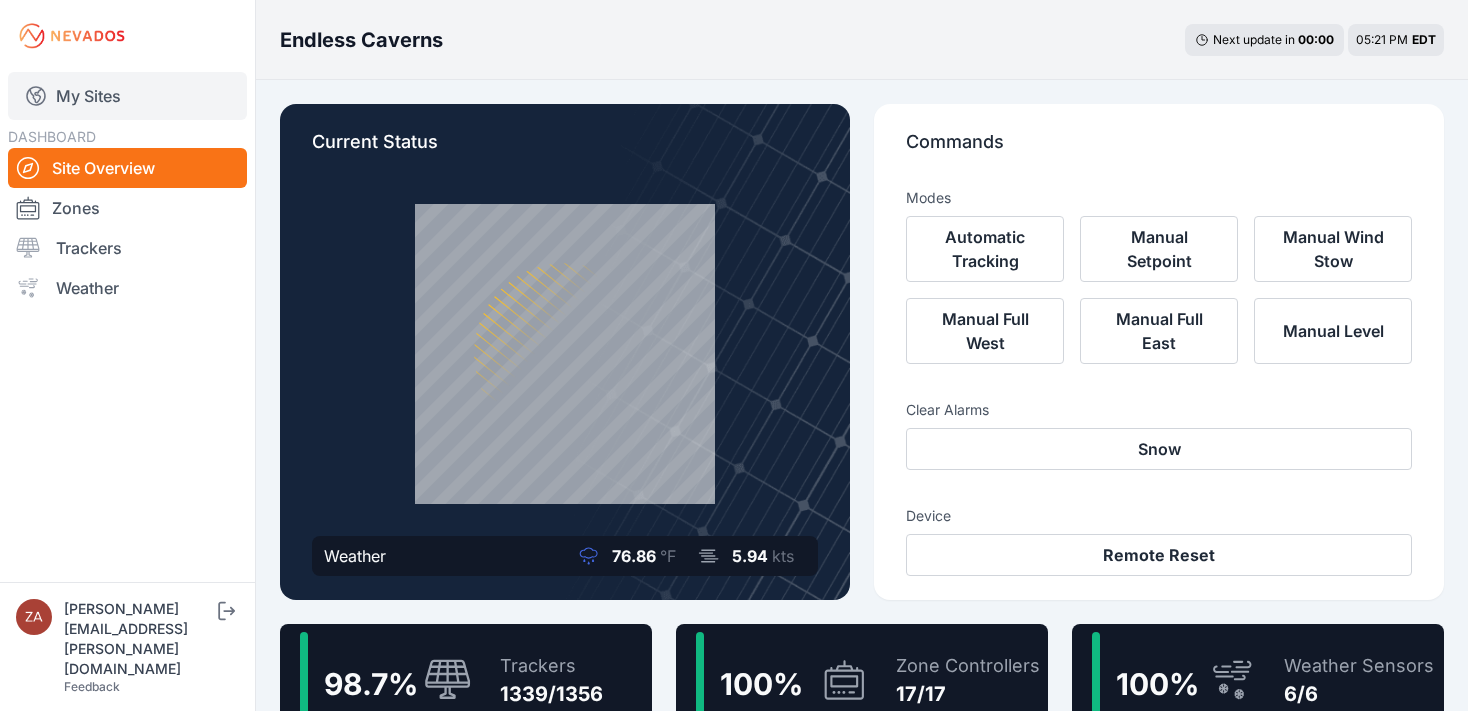 click on "My Sites" at bounding box center [127, 96] 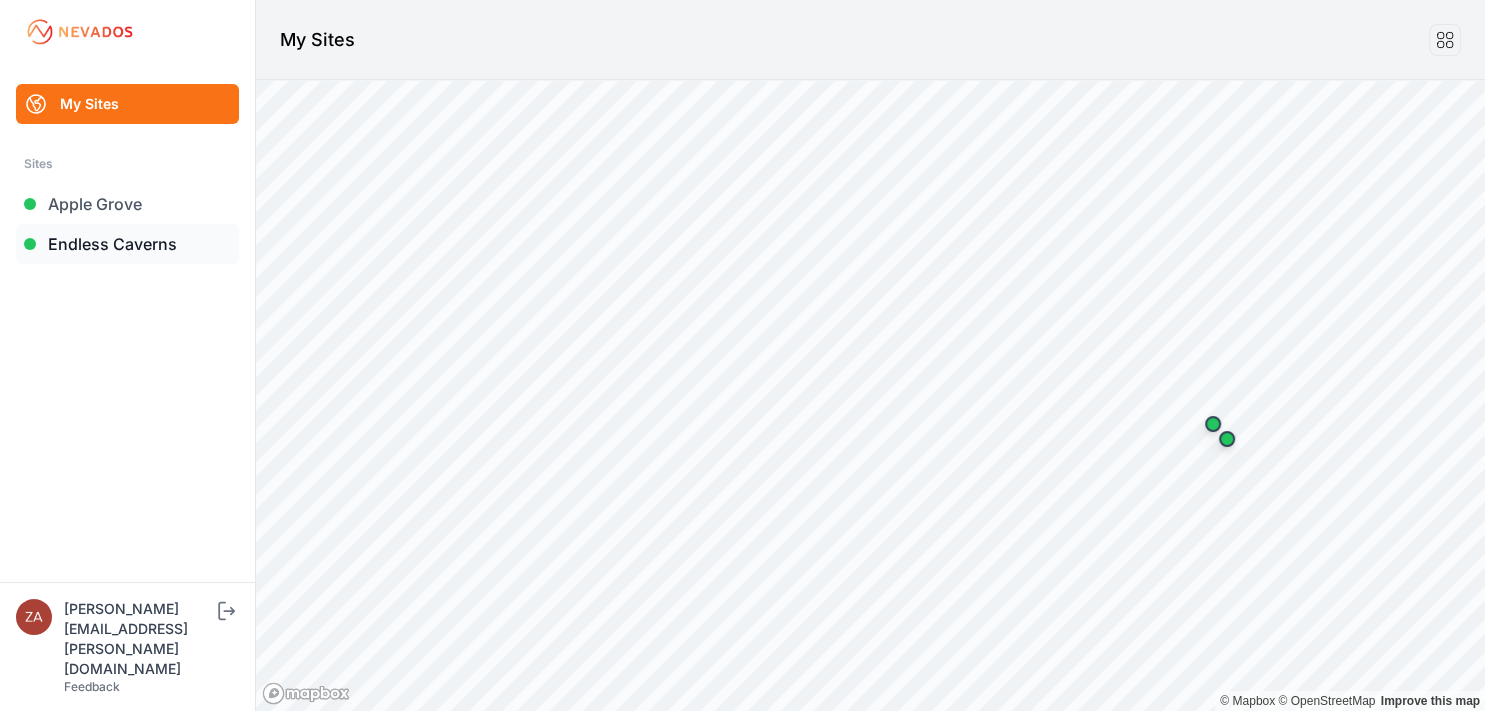 click on "Endless Caverns" at bounding box center [127, 244] 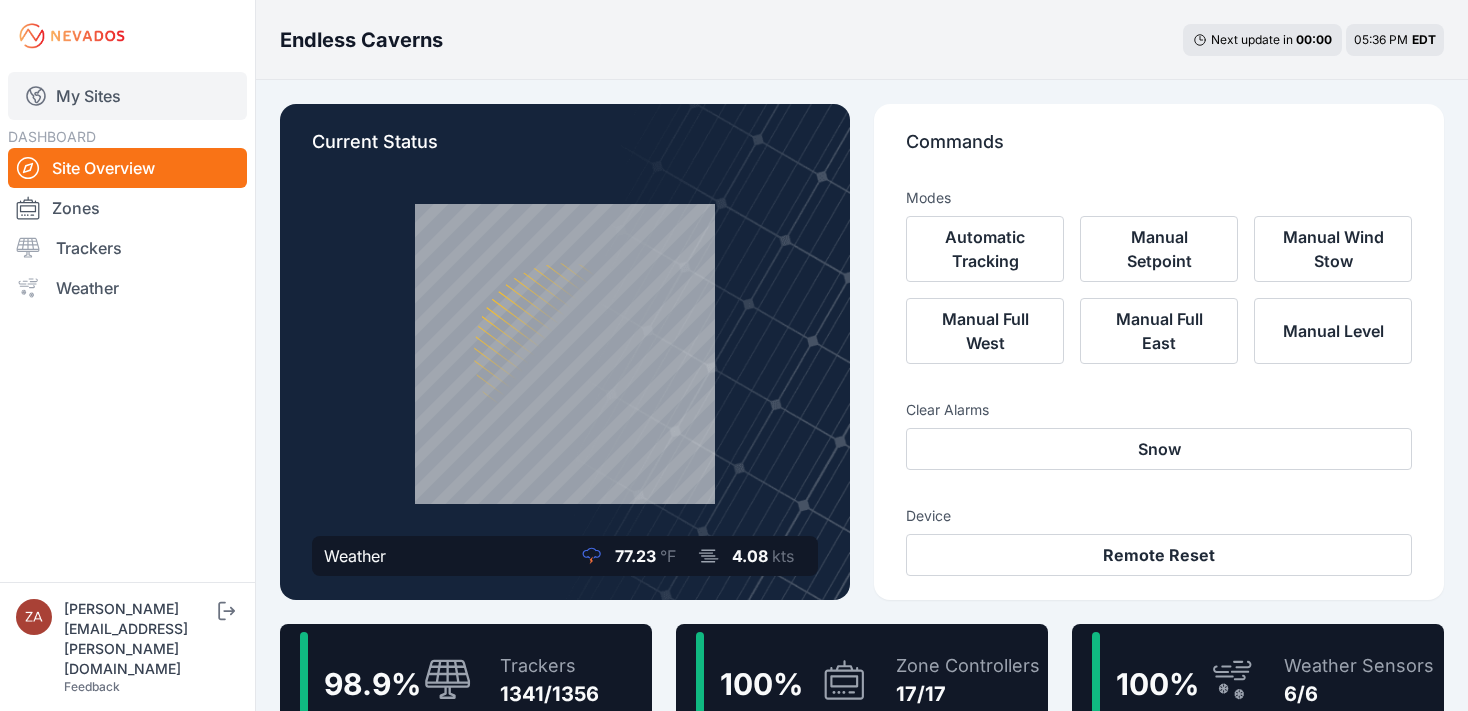 click on "My Sites" at bounding box center (127, 96) 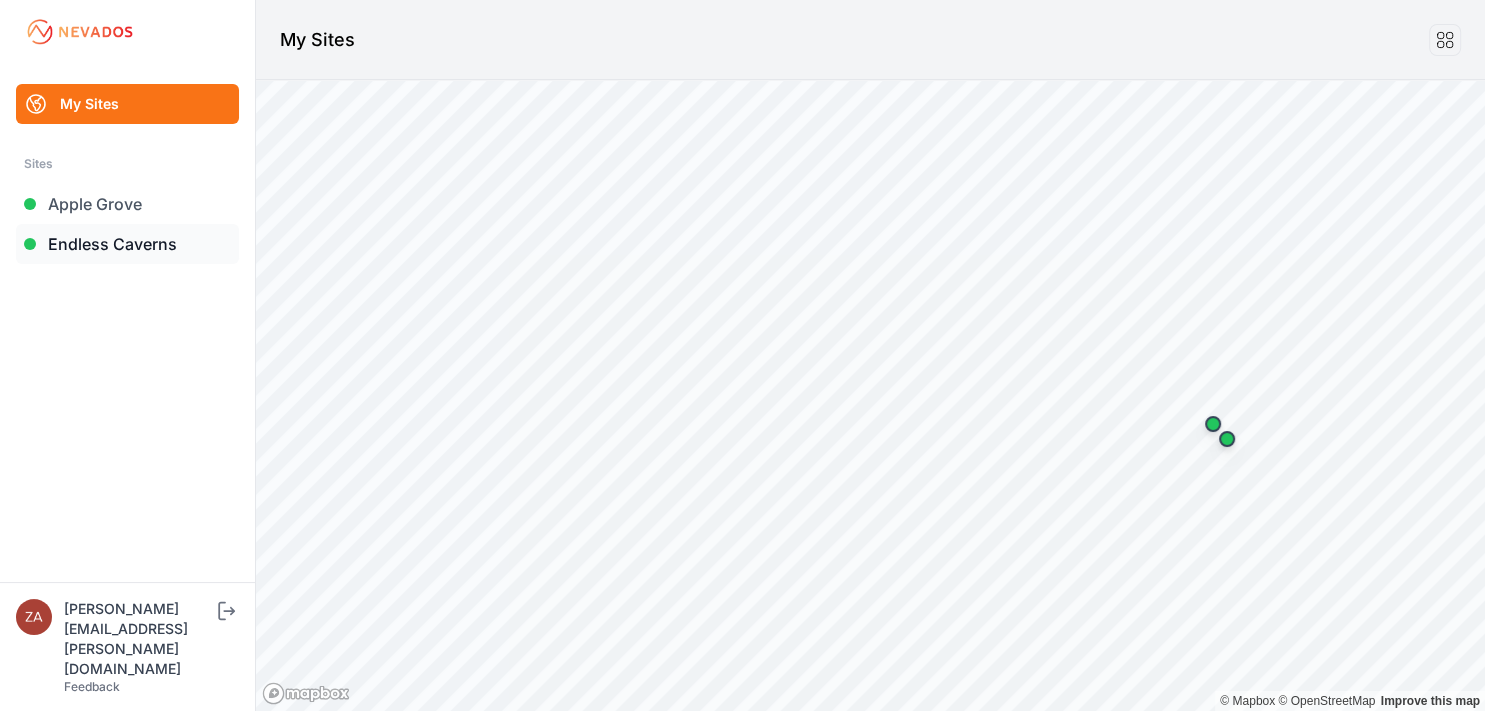 click on "Endless Caverns" at bounding box center [127, 244] 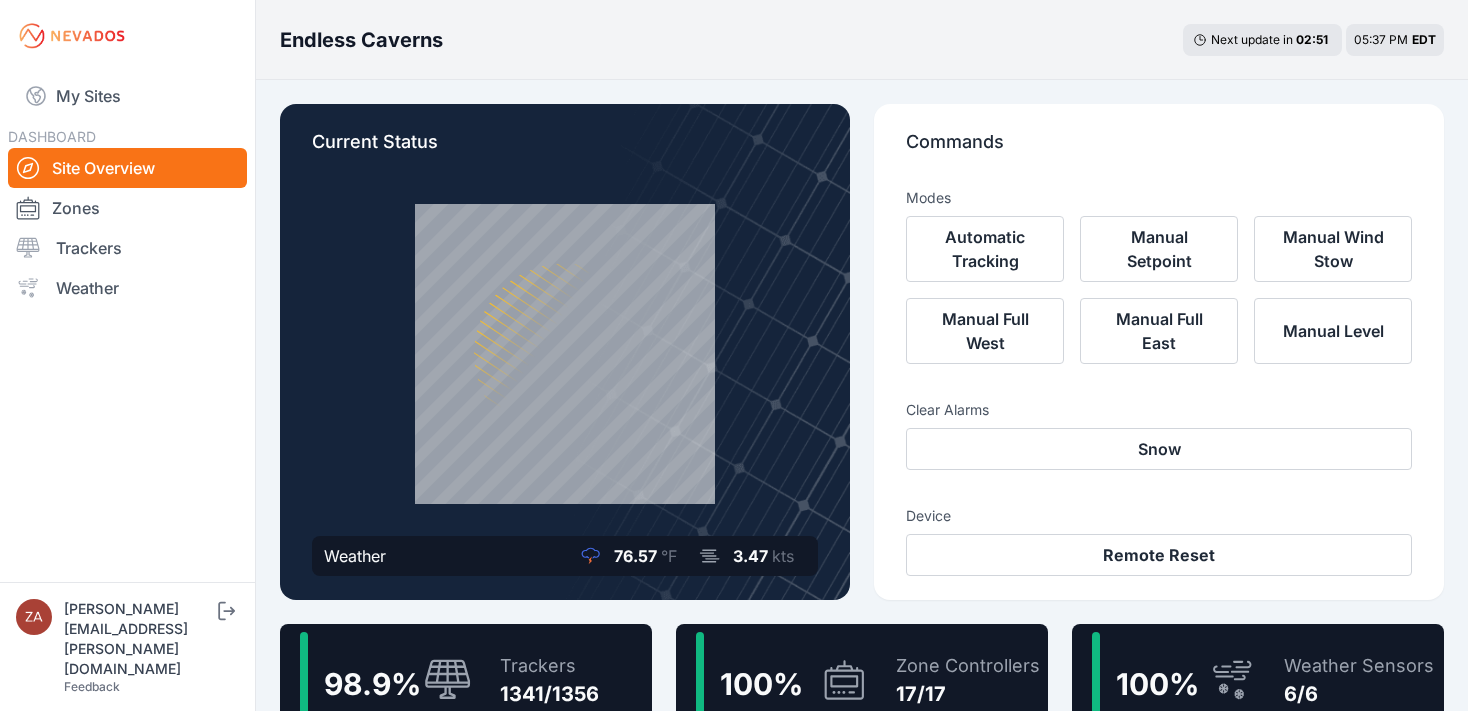click on "Trackers" at bounding box center [127, 248] 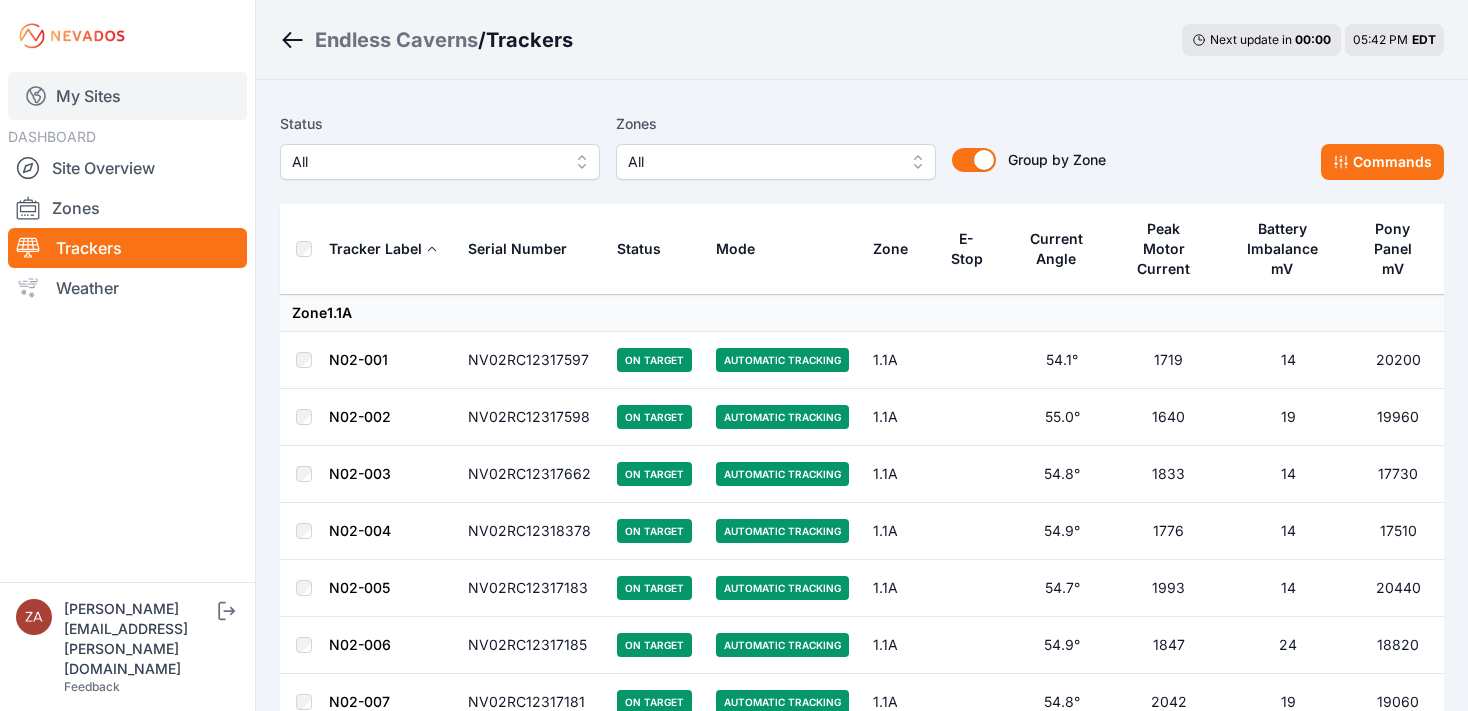 click on "My Sites" at bounding box center (127, 96) 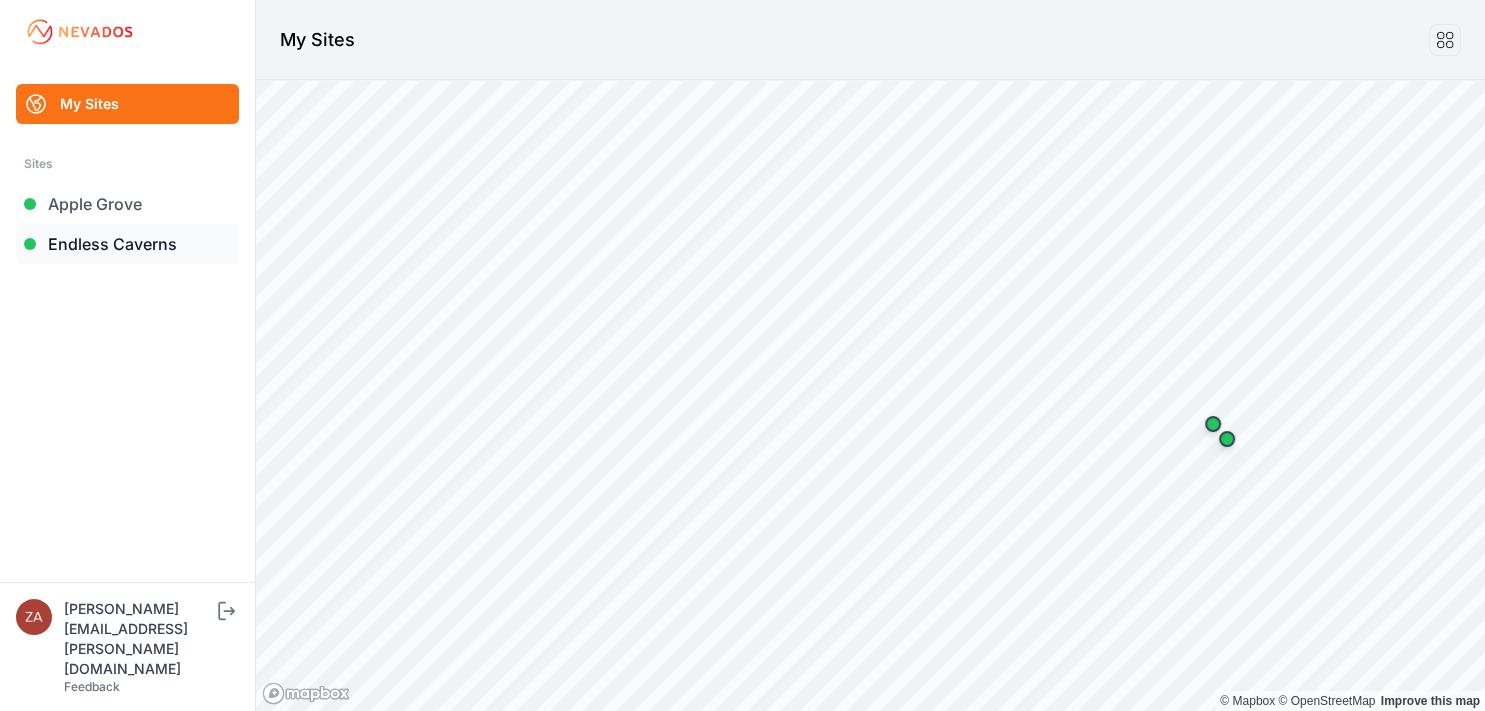 click on "Endless Caverns" at bounding box center [127, 244] 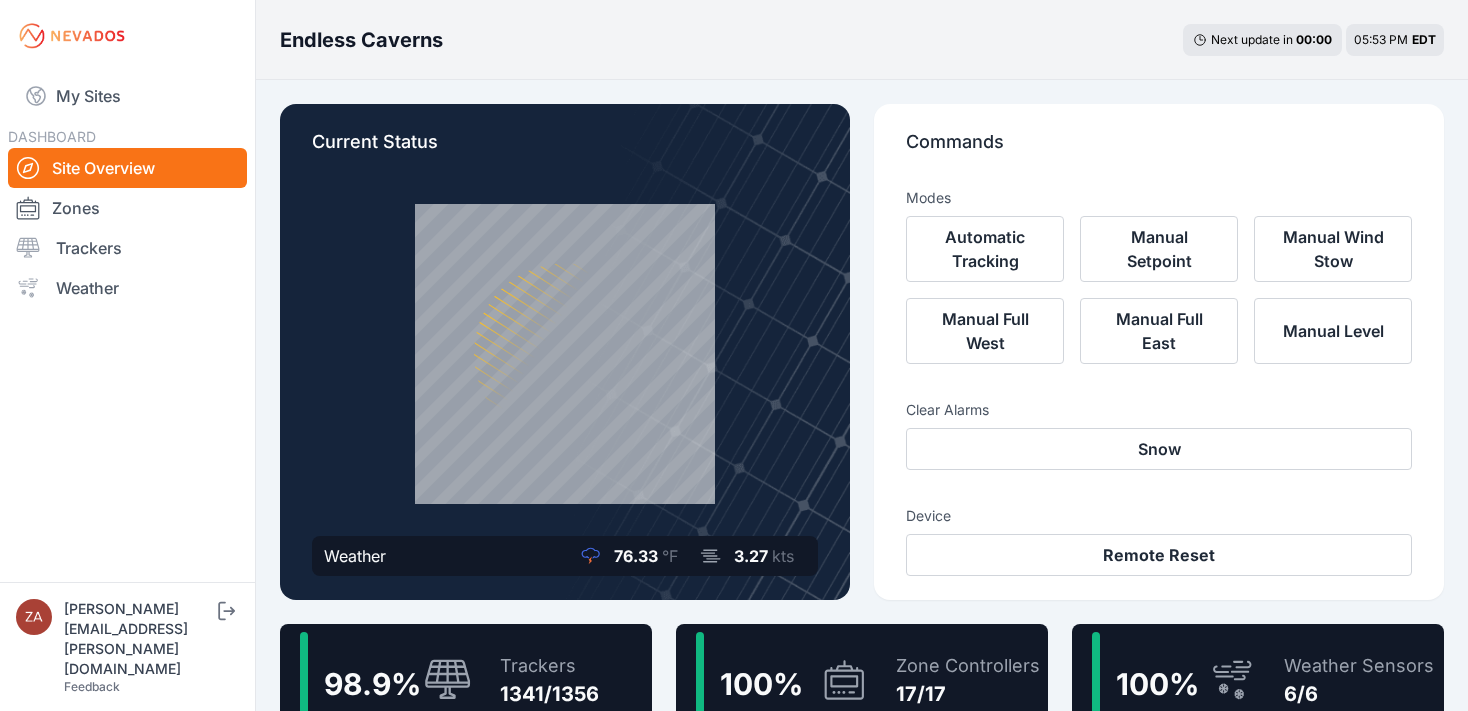 click on "My Sites DASHBOARD Site Overview Zones Trackers Weather" at bounding box center [127, 291] 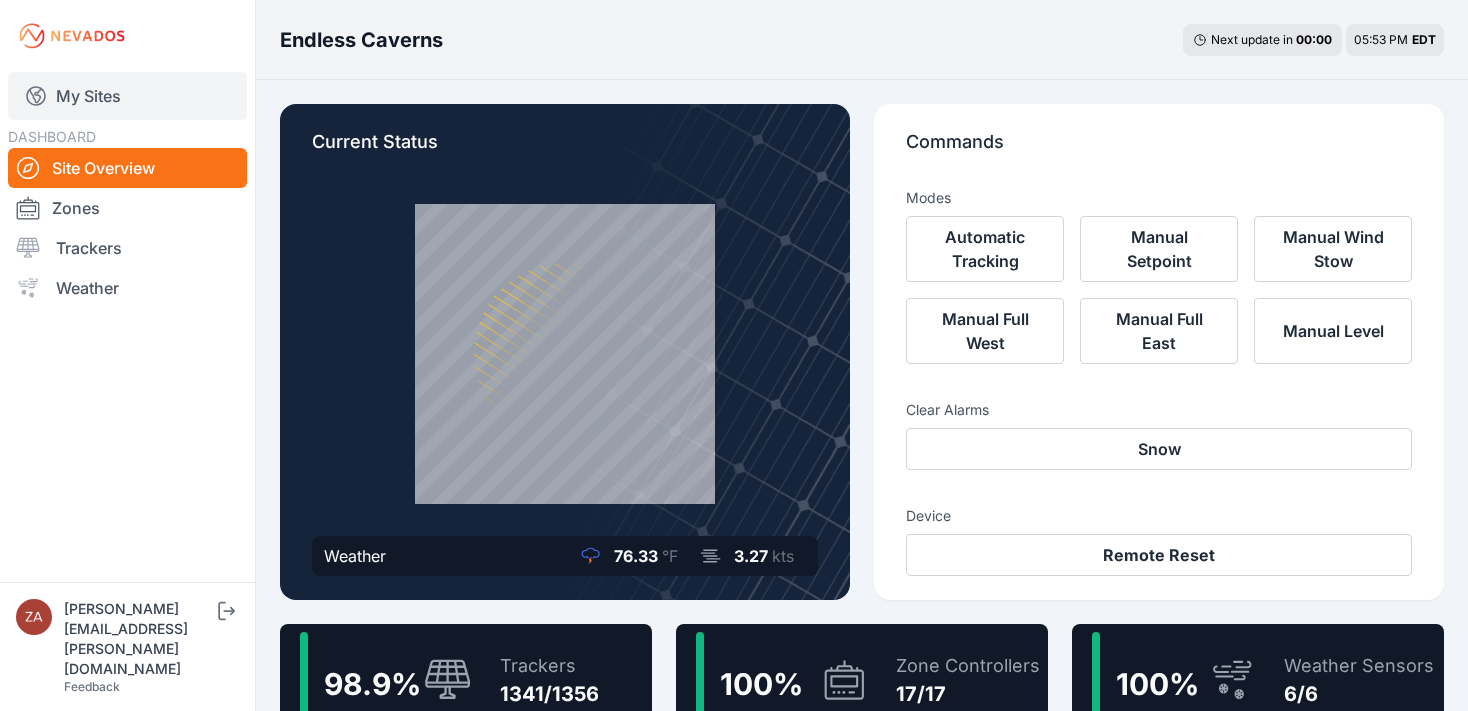 click on "My Sites" at bounding box center (127, 96) 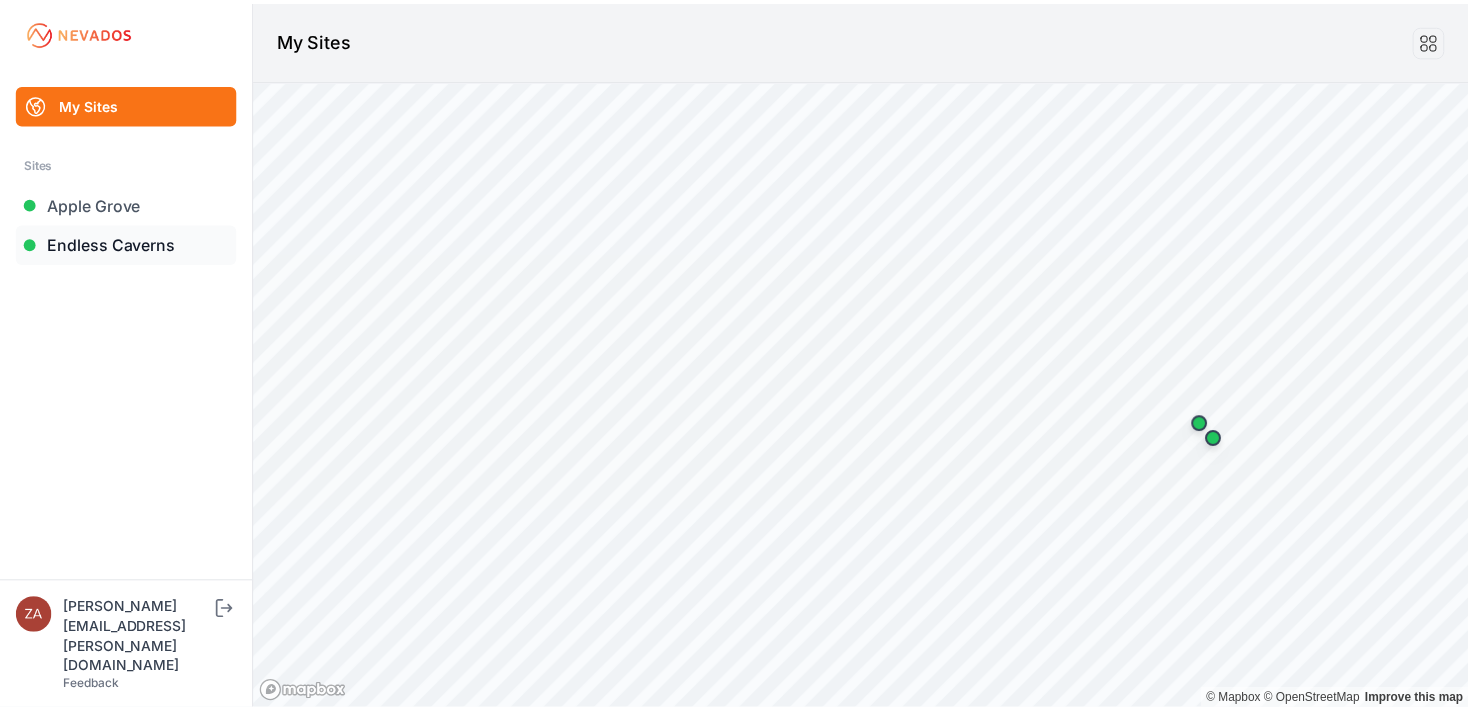 scroll, scrollTop: 0, scrollLeft: 0, axis: both 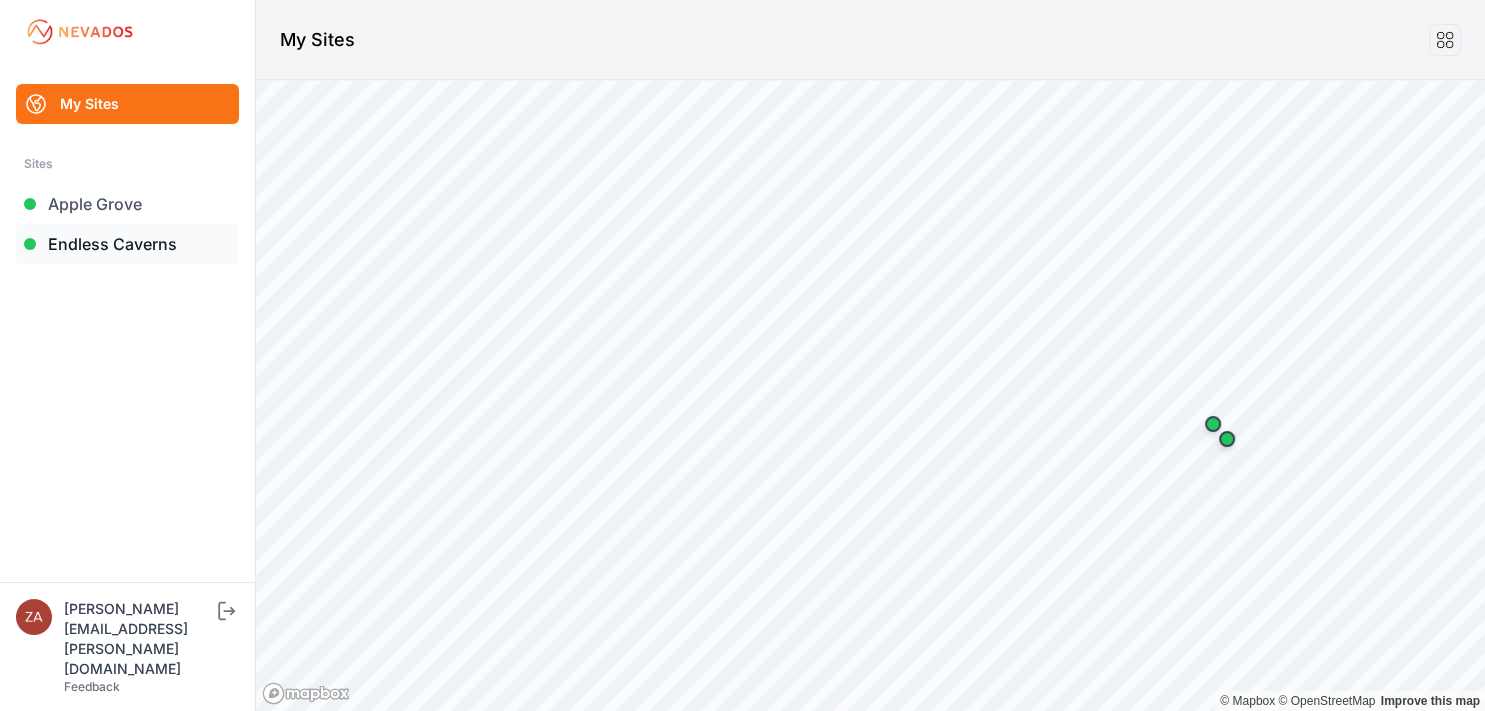 click on "Endless Caverns" at bounding box center [127, 244] 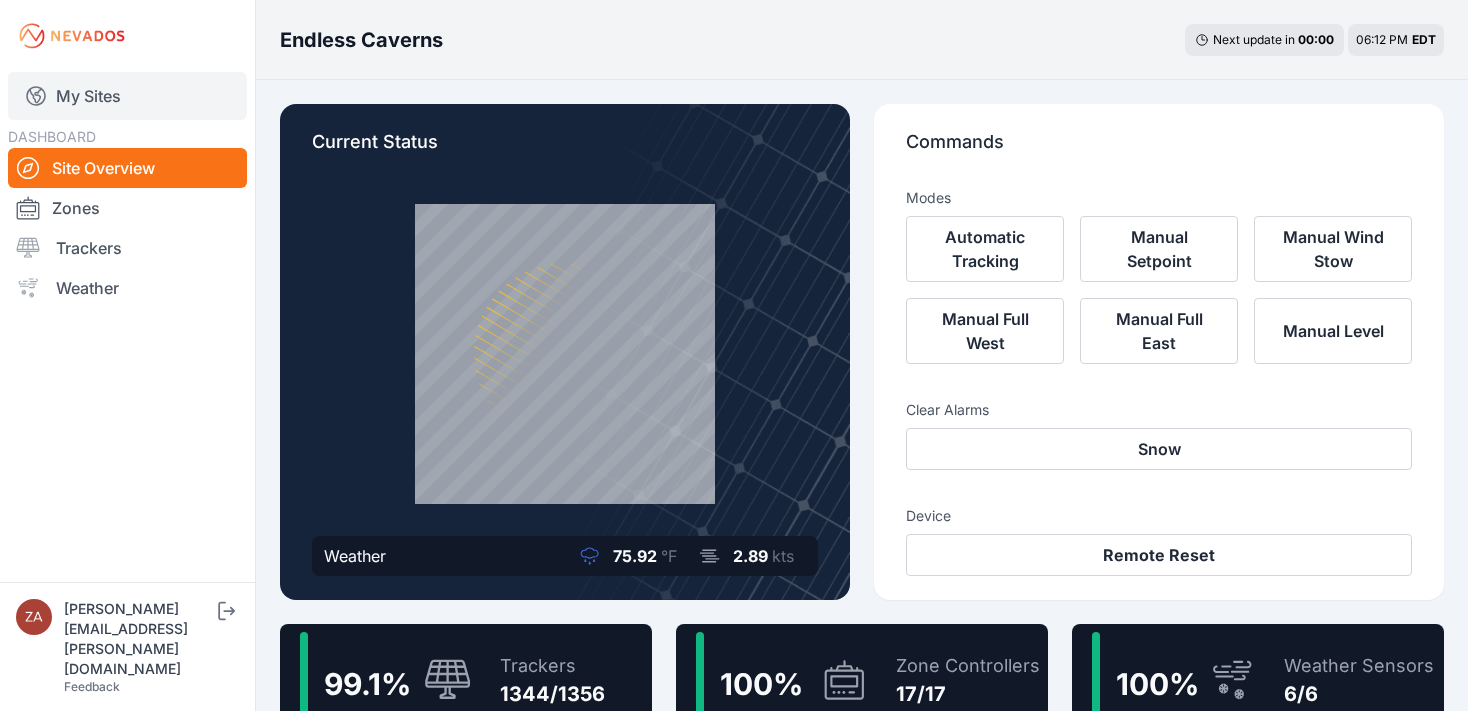 click on "My Sites" at bounding box center (127, 96) 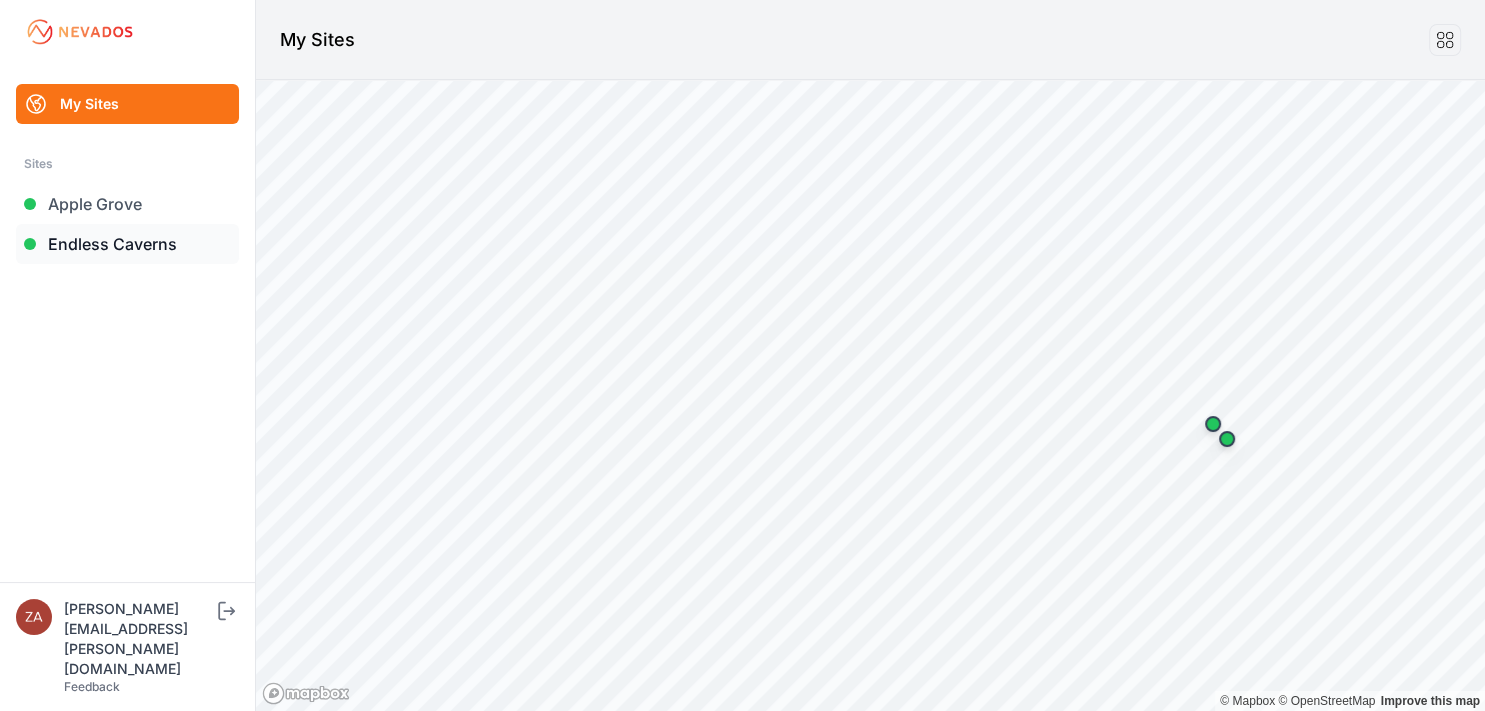 click on "Endless Caverns" at bounding box center [127, 244] 